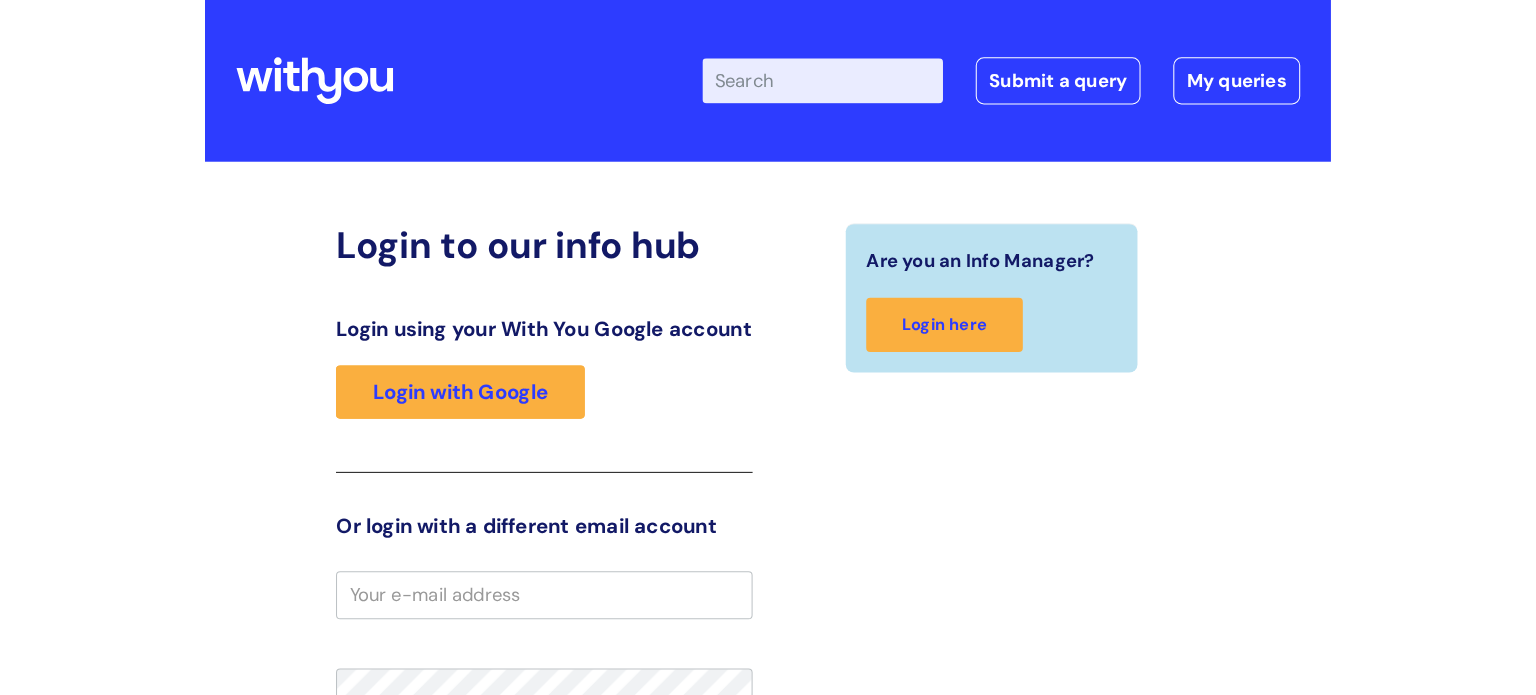 scroll, scrollTop: 0, scrollLeft: 0, axis: both 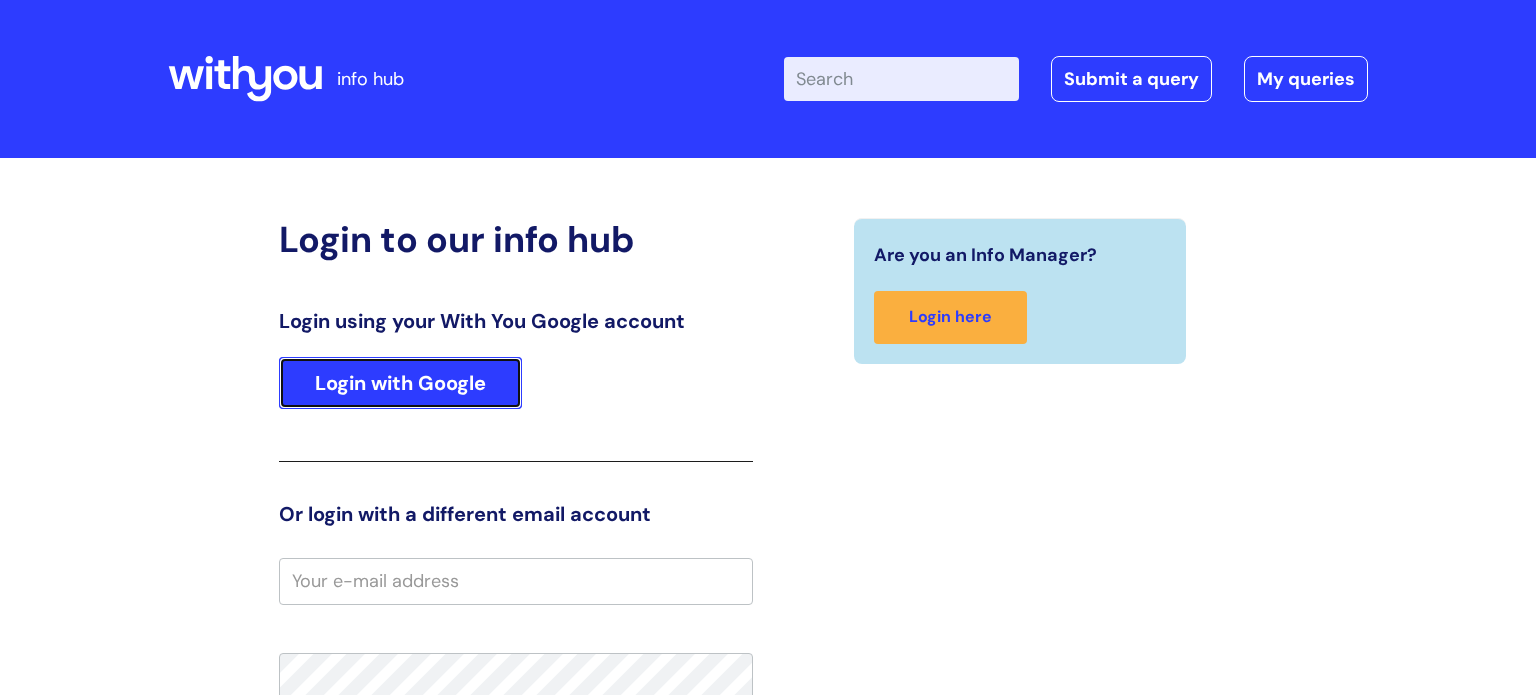 click on "Login with Google" at bounding box center [400, 383] 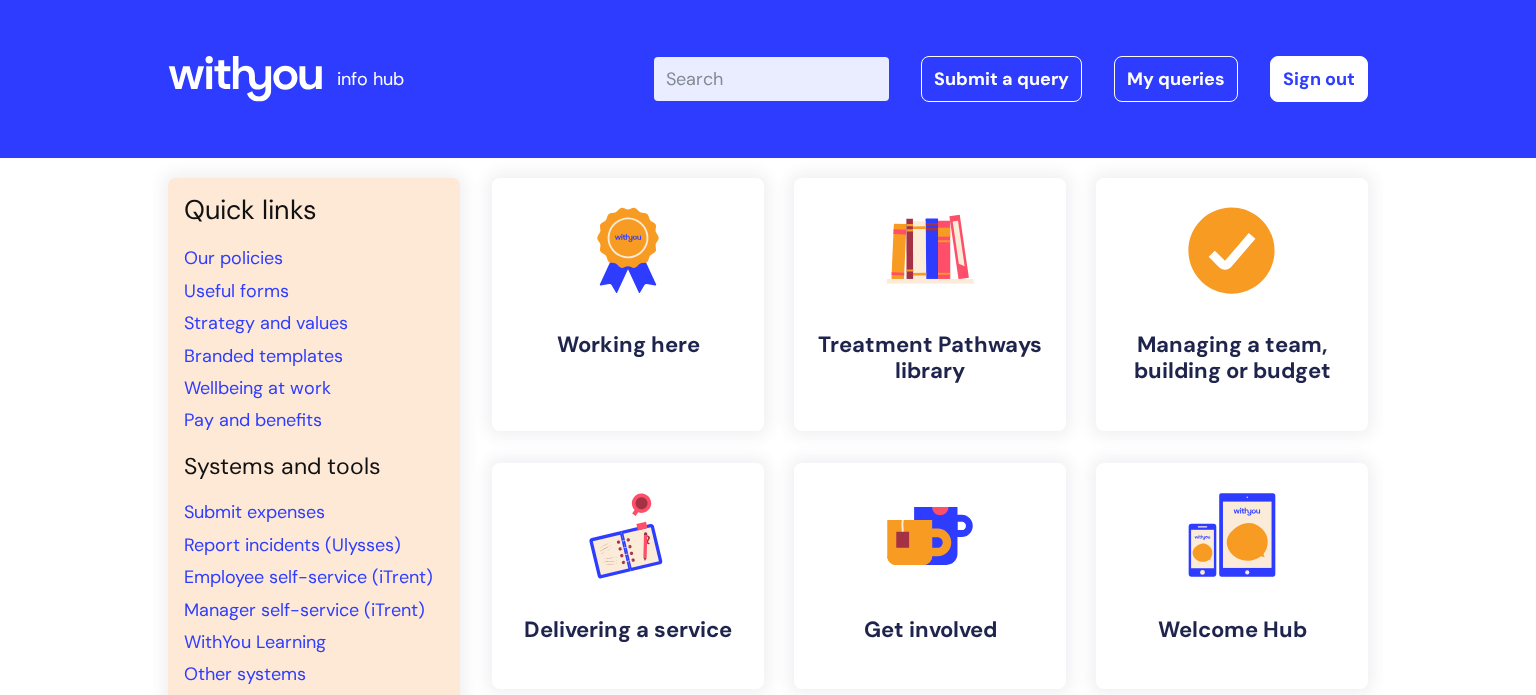 scroll, scrollTop: 0, scrollLeft: 0, axis: both 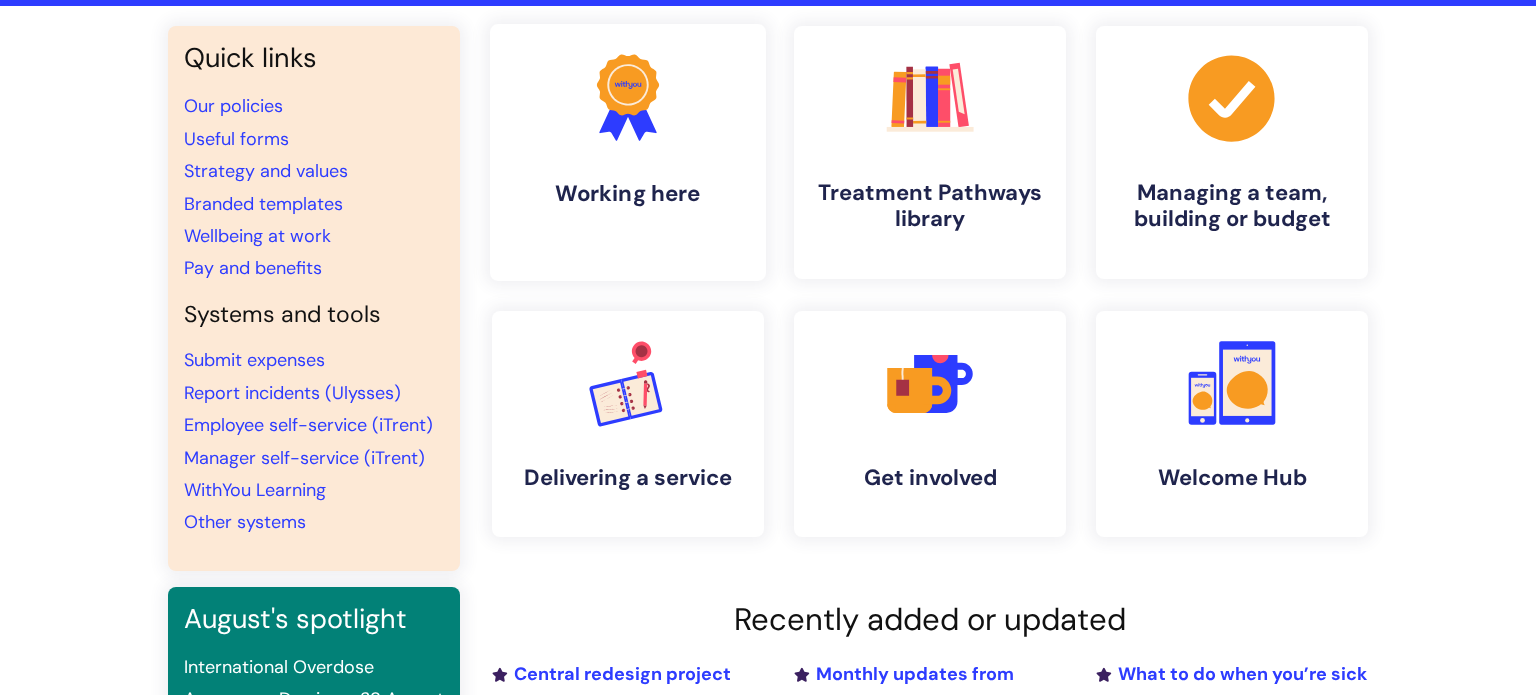 click on ".cls-1{fill:#f89b22;}.cls-1,.cls-2,.cls-3{stroke-width:0px;}.cls-2{fill:#2d3cff;}.cls-3{fill:#3b2060;}
Working here" at bounding box center (628, 152) 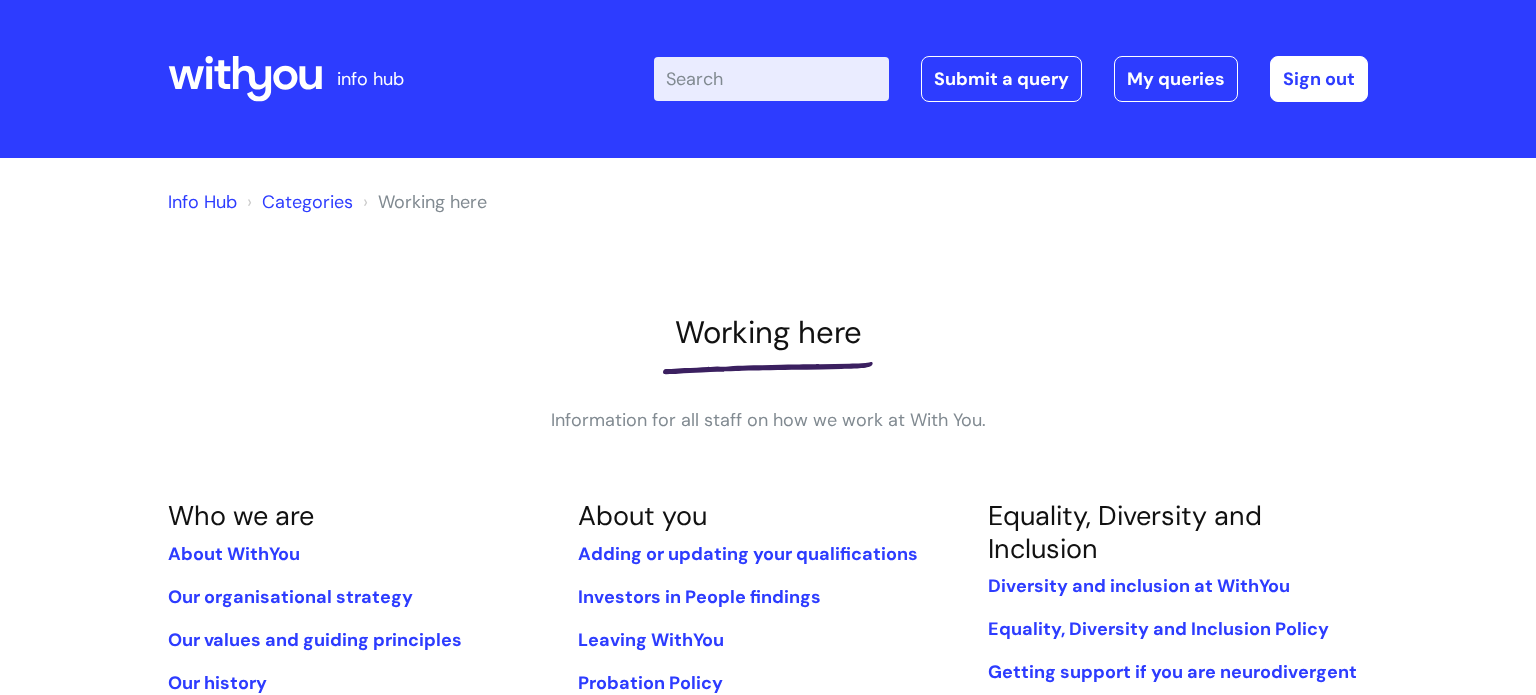 scroll, scrollTop: 0, scrollLeft: 0, axis: both 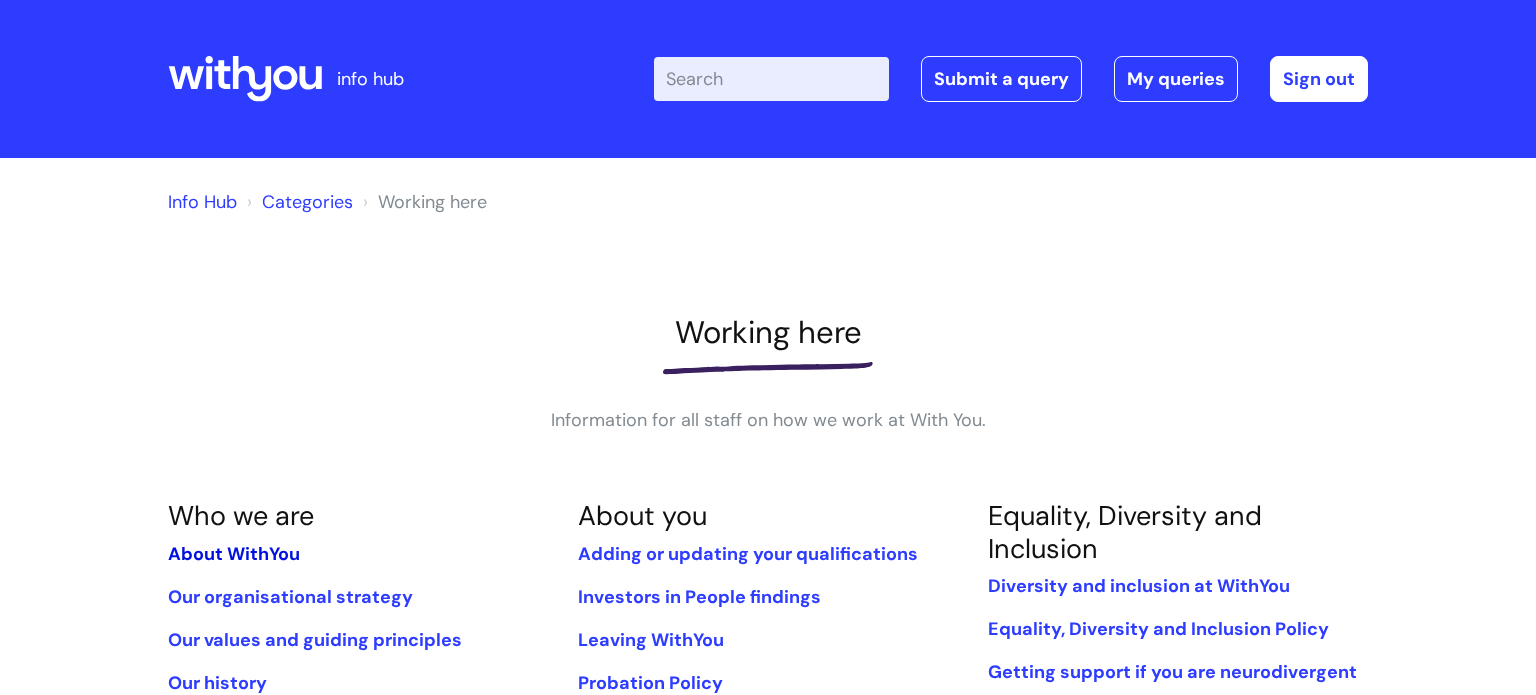 click on "About WithYou" at bounding box center (234, 554) 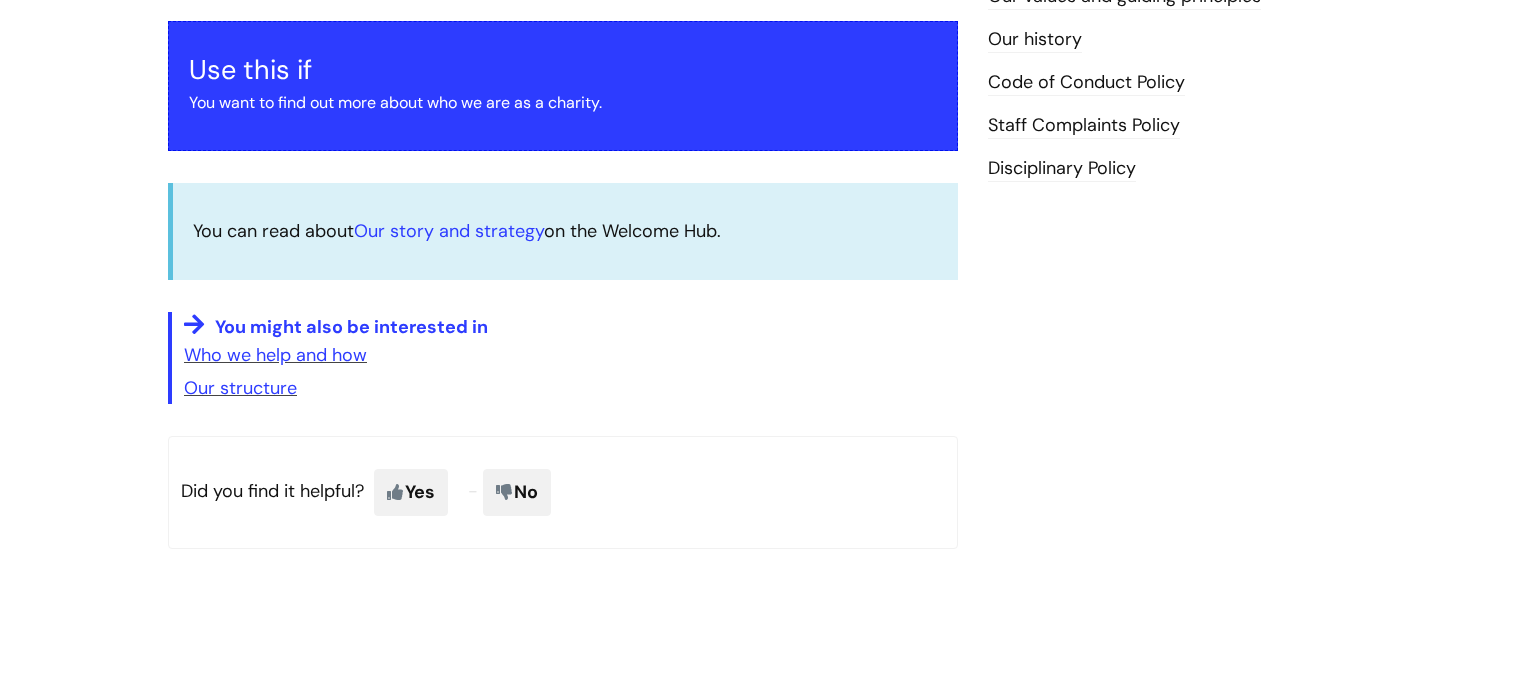 scroll, scrollTop: 360, scrollLeft: 0, axis: vertical 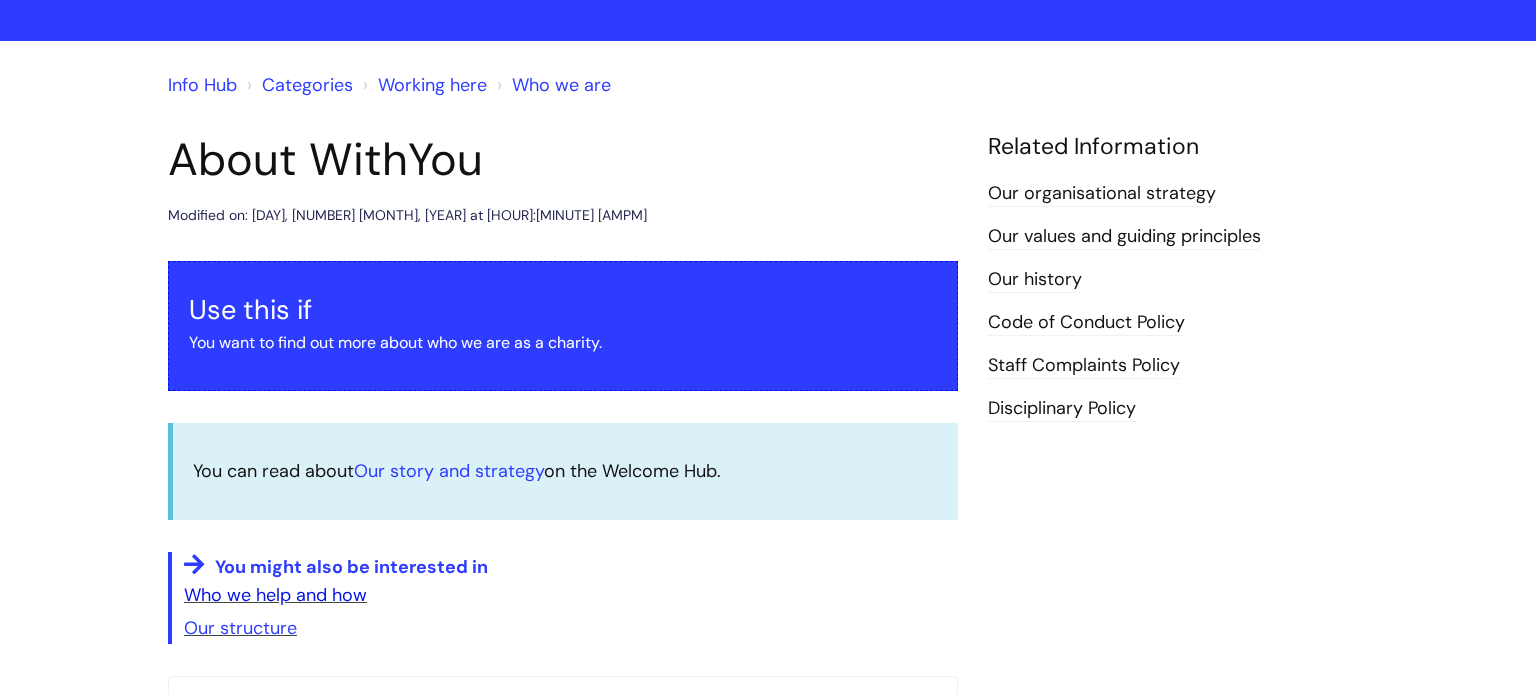 click on "Who we help and how" at bounding box center [275, 595] 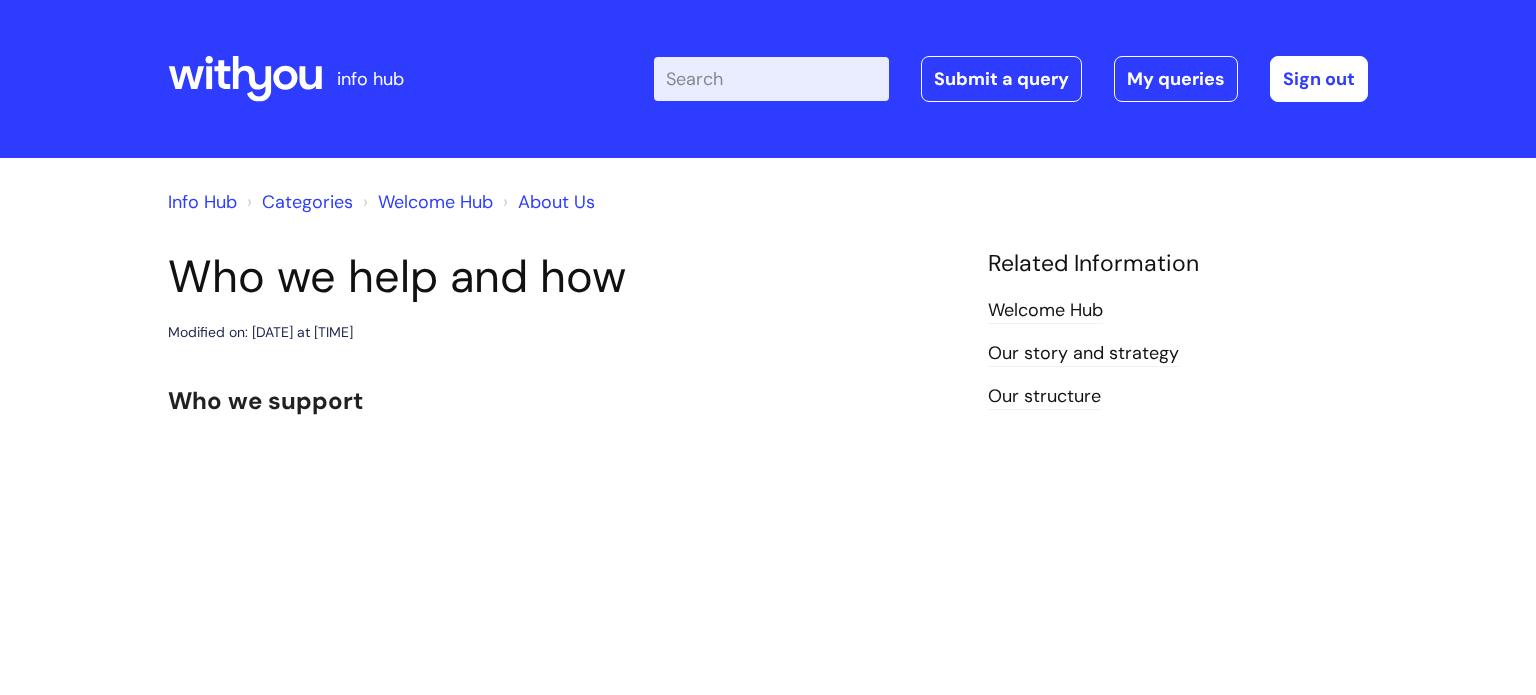 scroll, scrollTop: 0, scrollLeft: 0, axis: both 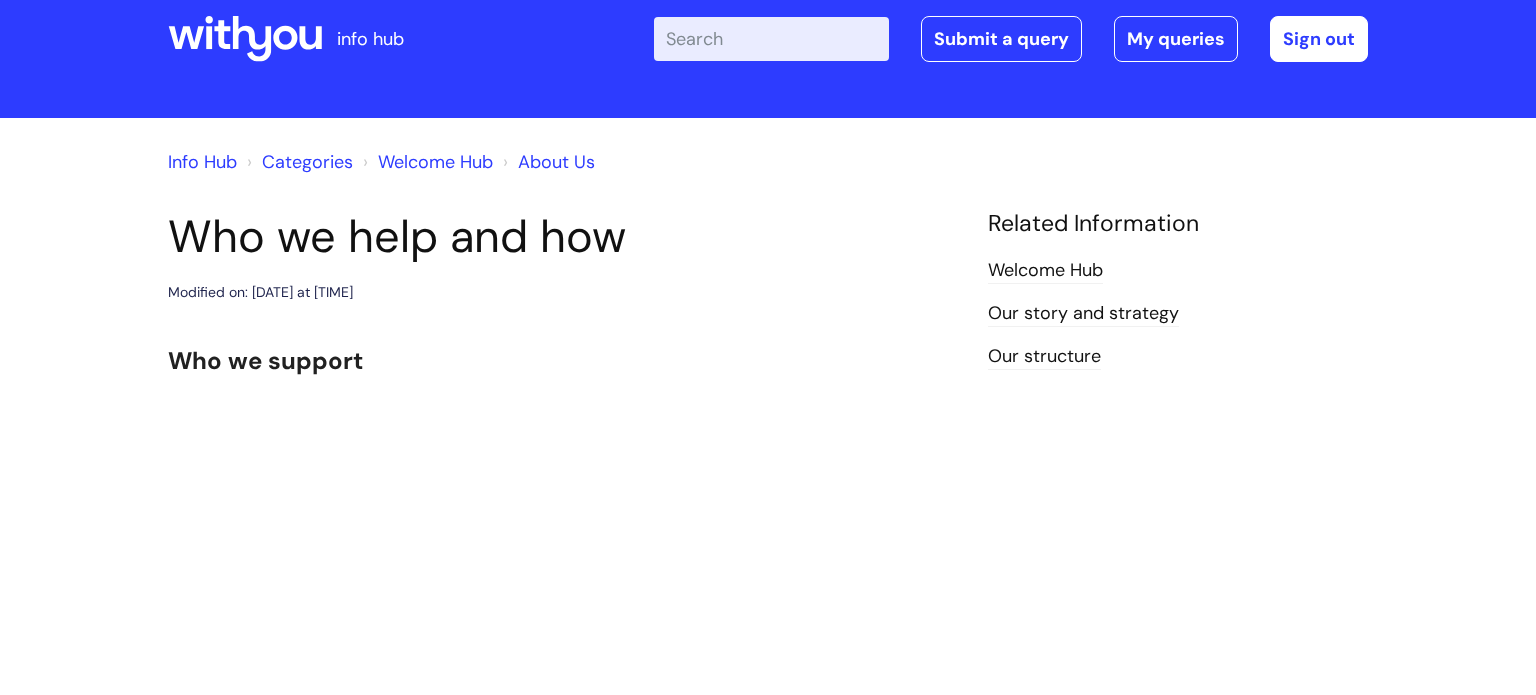 click on "Categories" at bounding box center [307, 162] 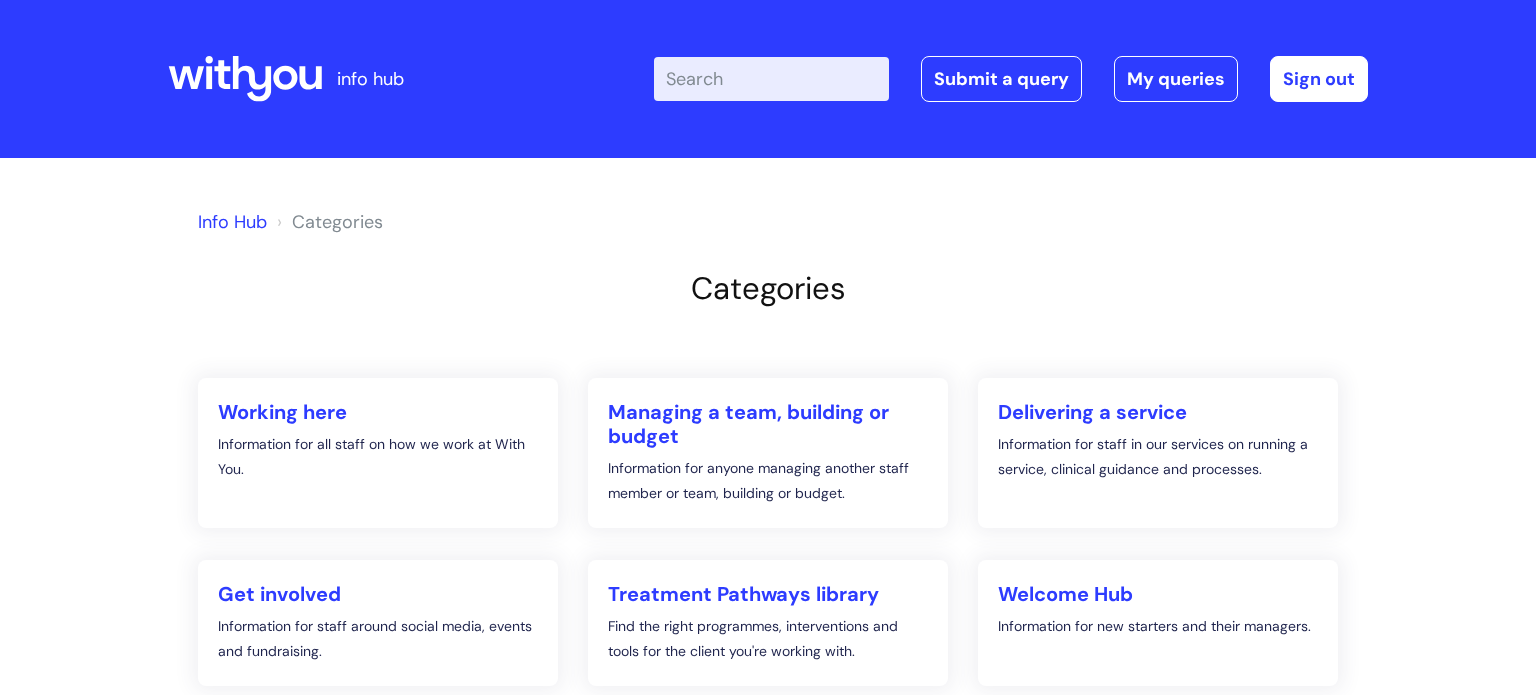 scroll, scrollTop: 0, scrollLeft: 0, axis: both 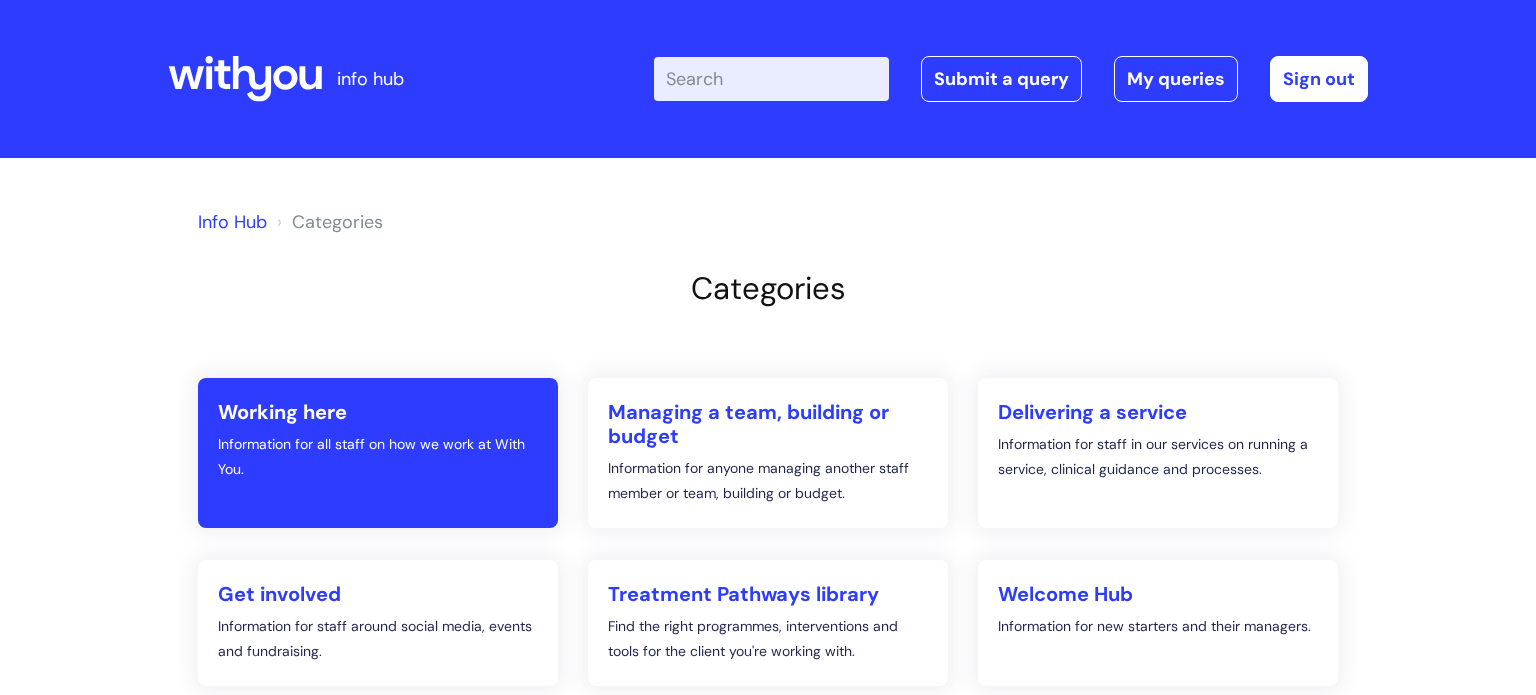click on "Information for all staff on how we work at With You." at bounding box center [378, 457] 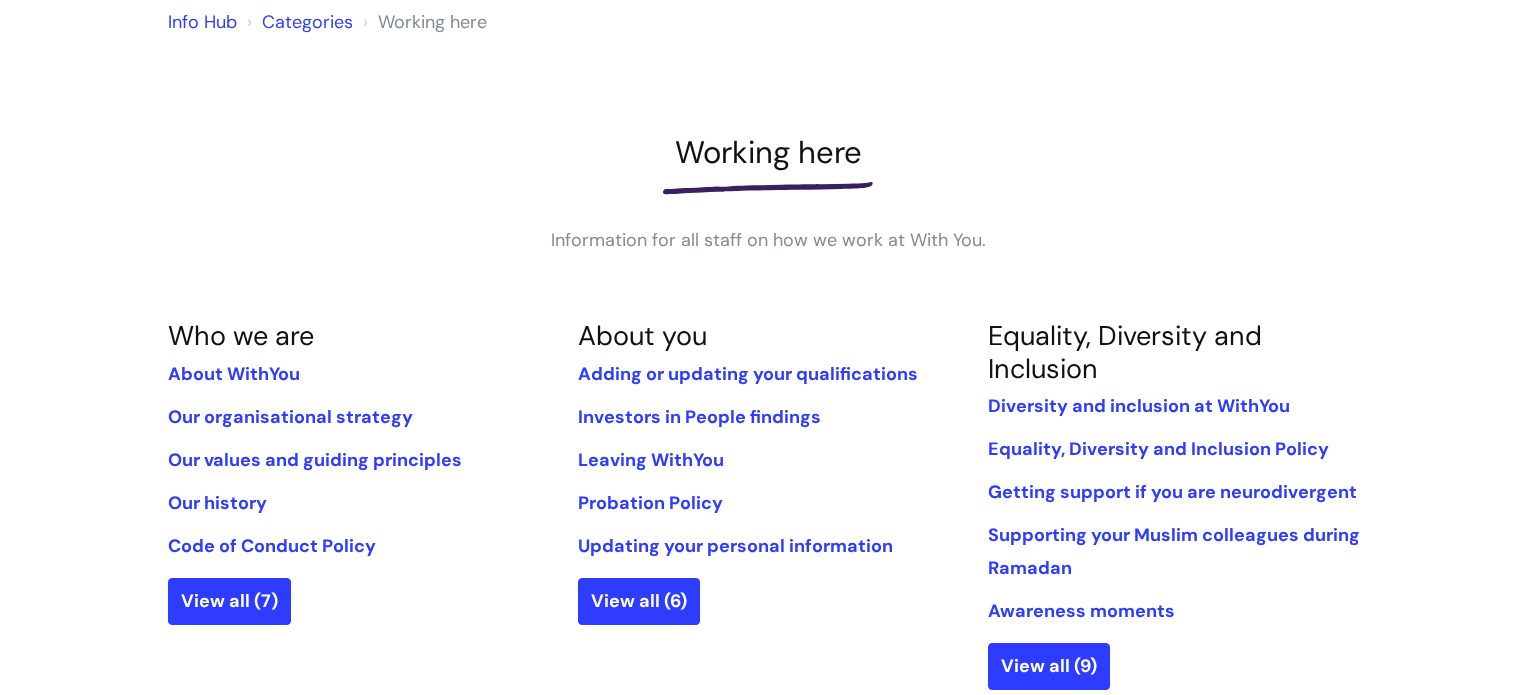 scroll, scrollTop: 200, scrollLeft: 0, axis: vertical 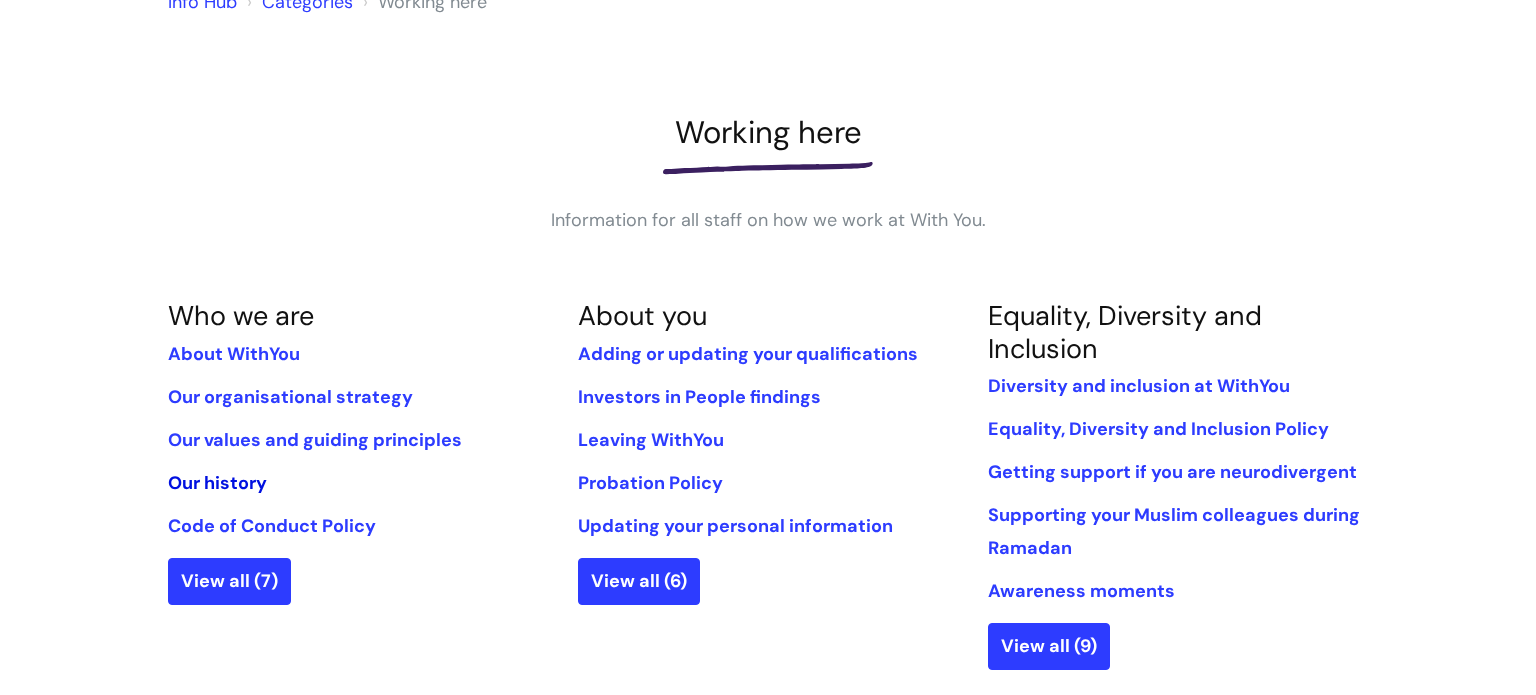 click on "Our history" at bounding box center [217, 483] 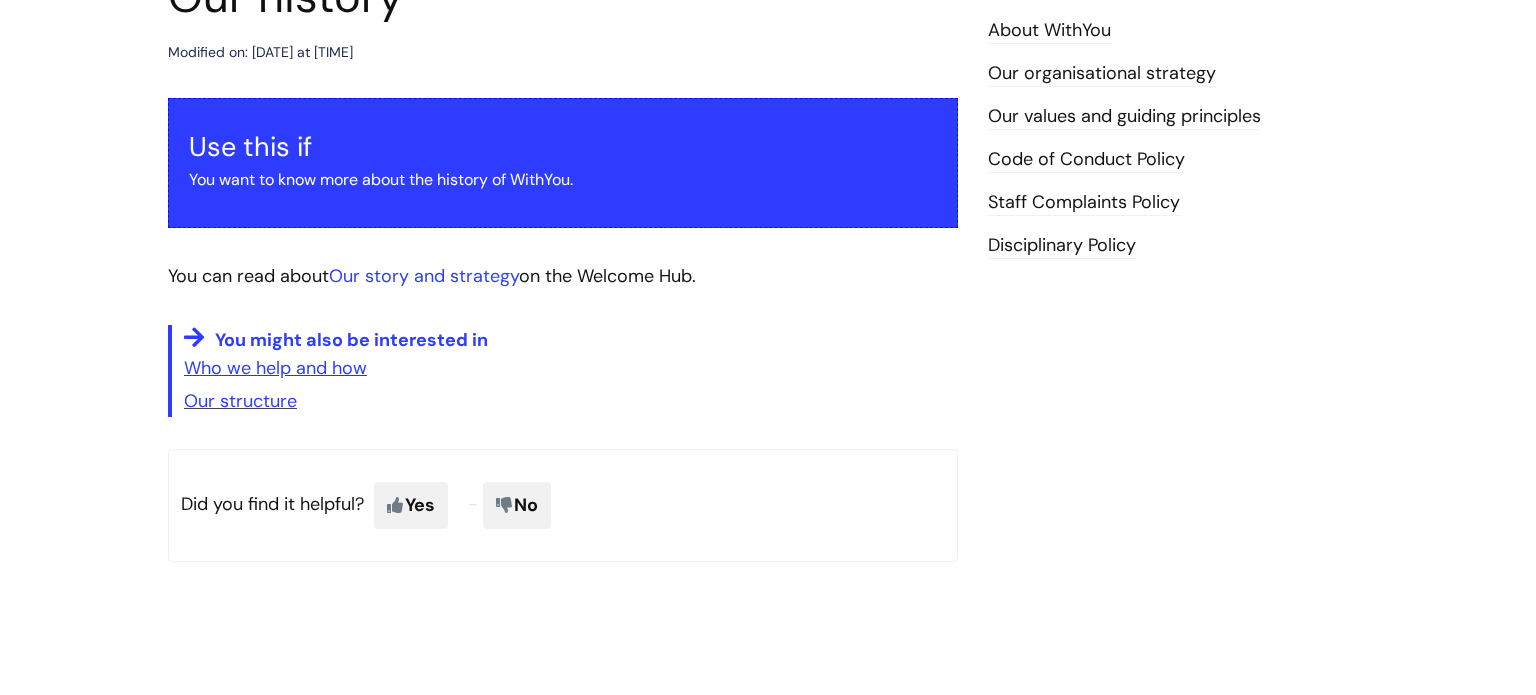 scroll, scrollTop: 320, scrollLeft: 0, axis: vertical 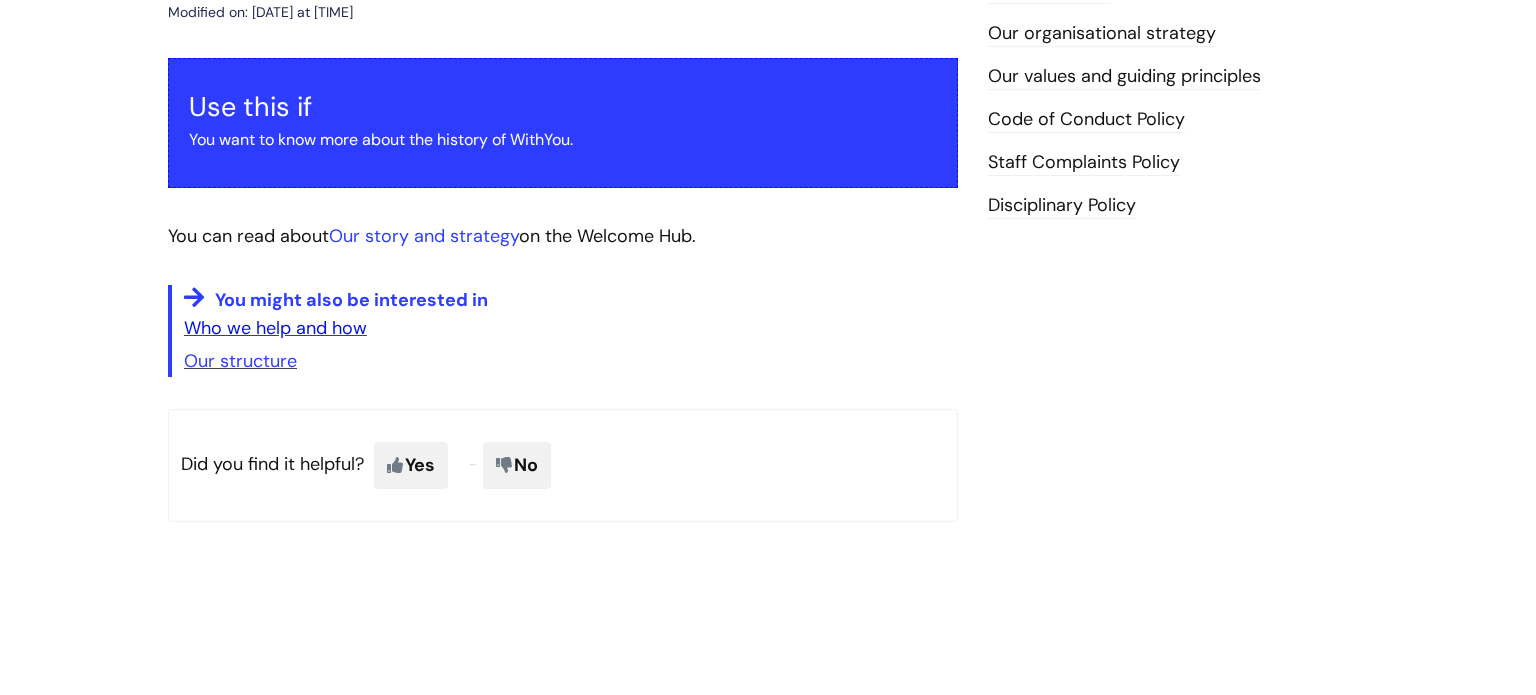 click on "Who we help and how" at bounding box center (275, 328) 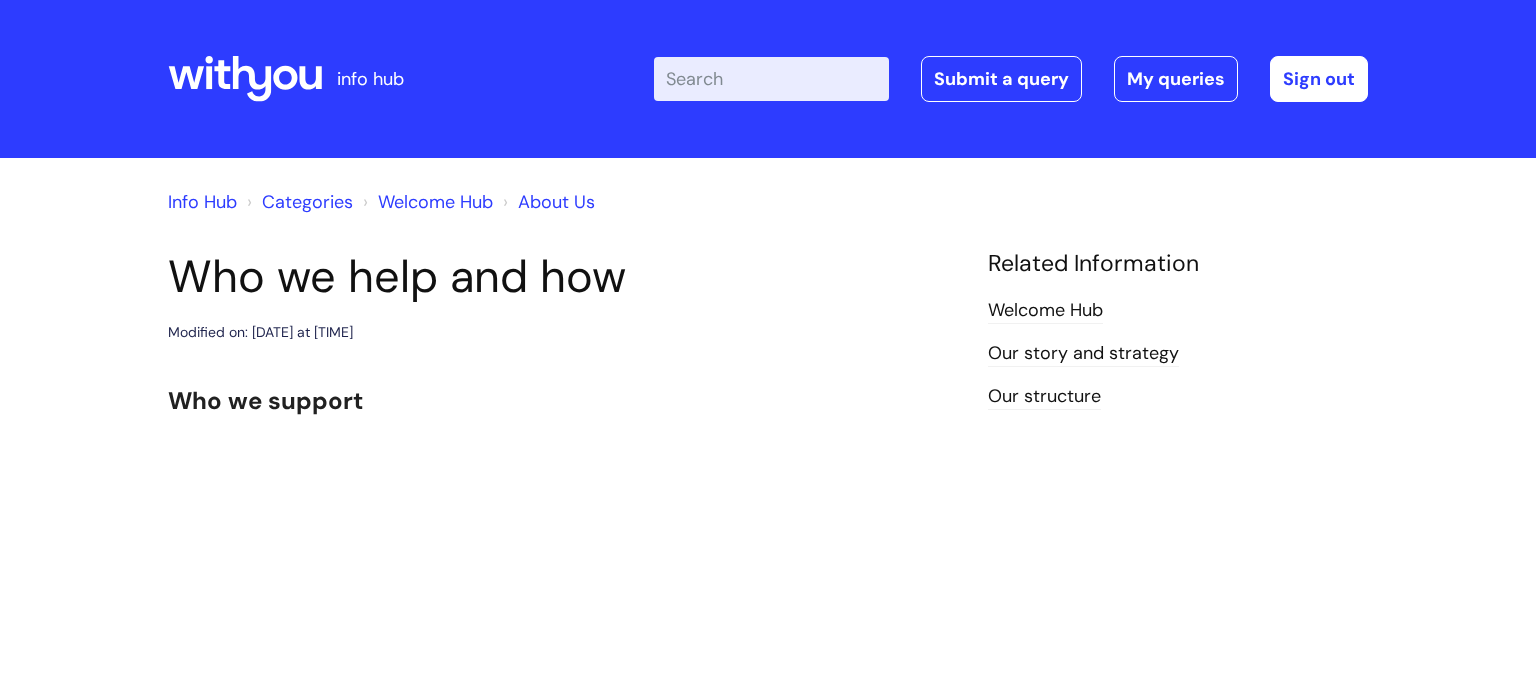 scroll, scrollTop: 0, scrollLeft: 0, axis: both 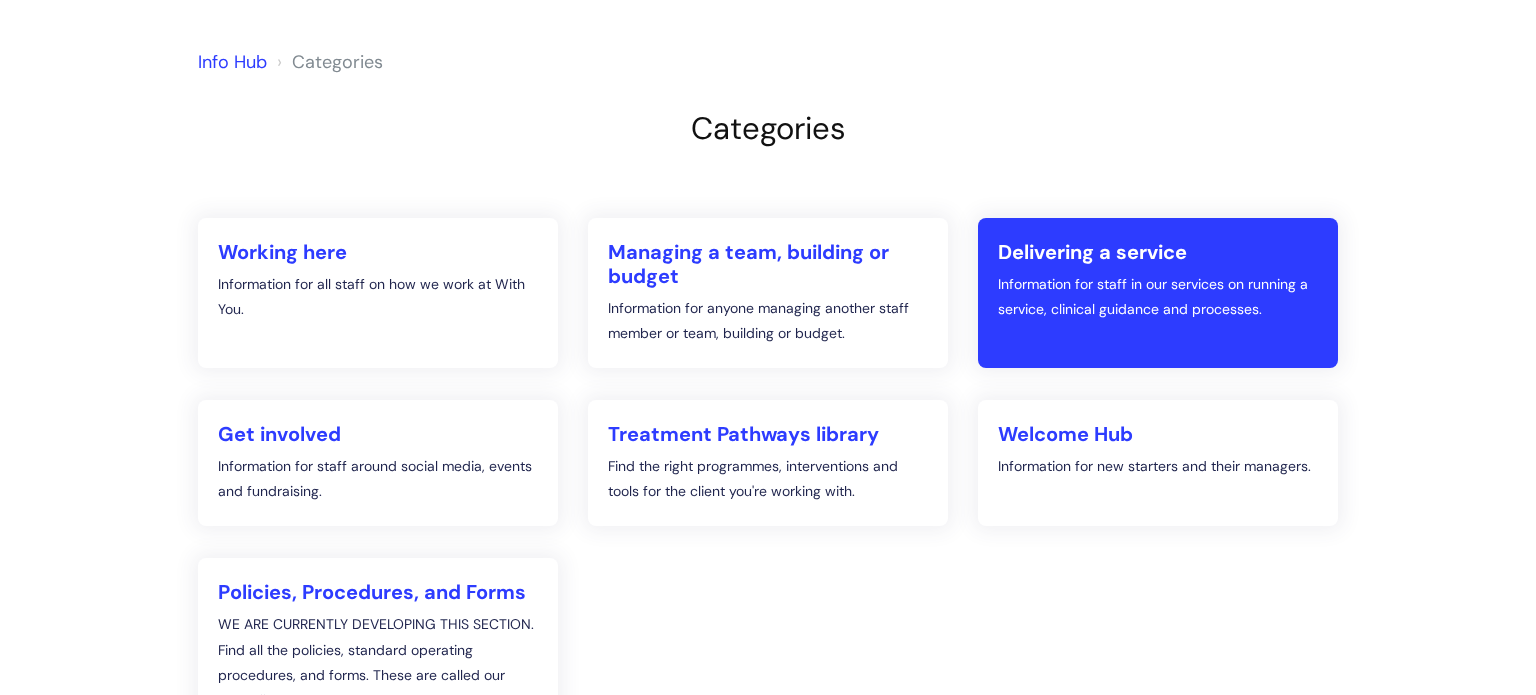 click on "Information for staff in our services on running a service, clinical guidance and processes." at bounding box center (1158, 297) 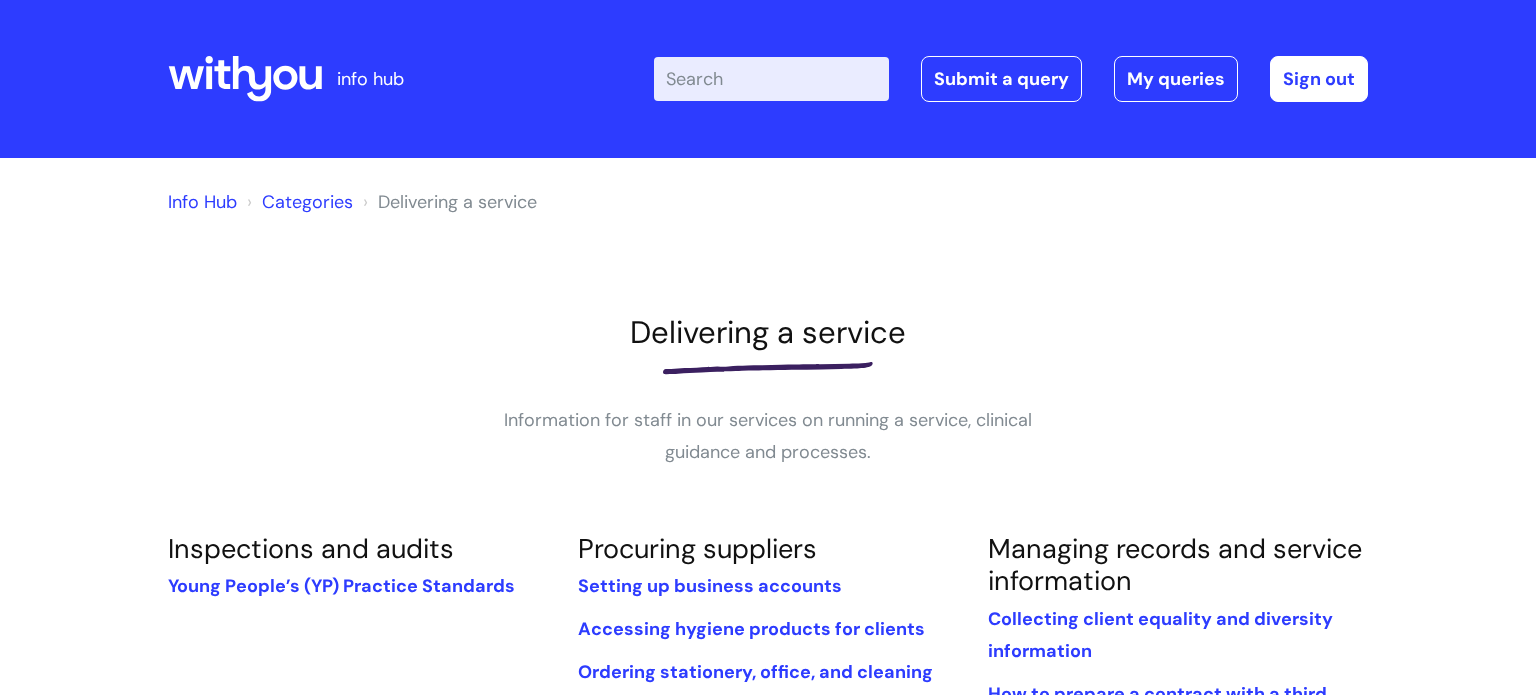 scroll, scrollTop: 0, scrollLeft: 0, axis: both 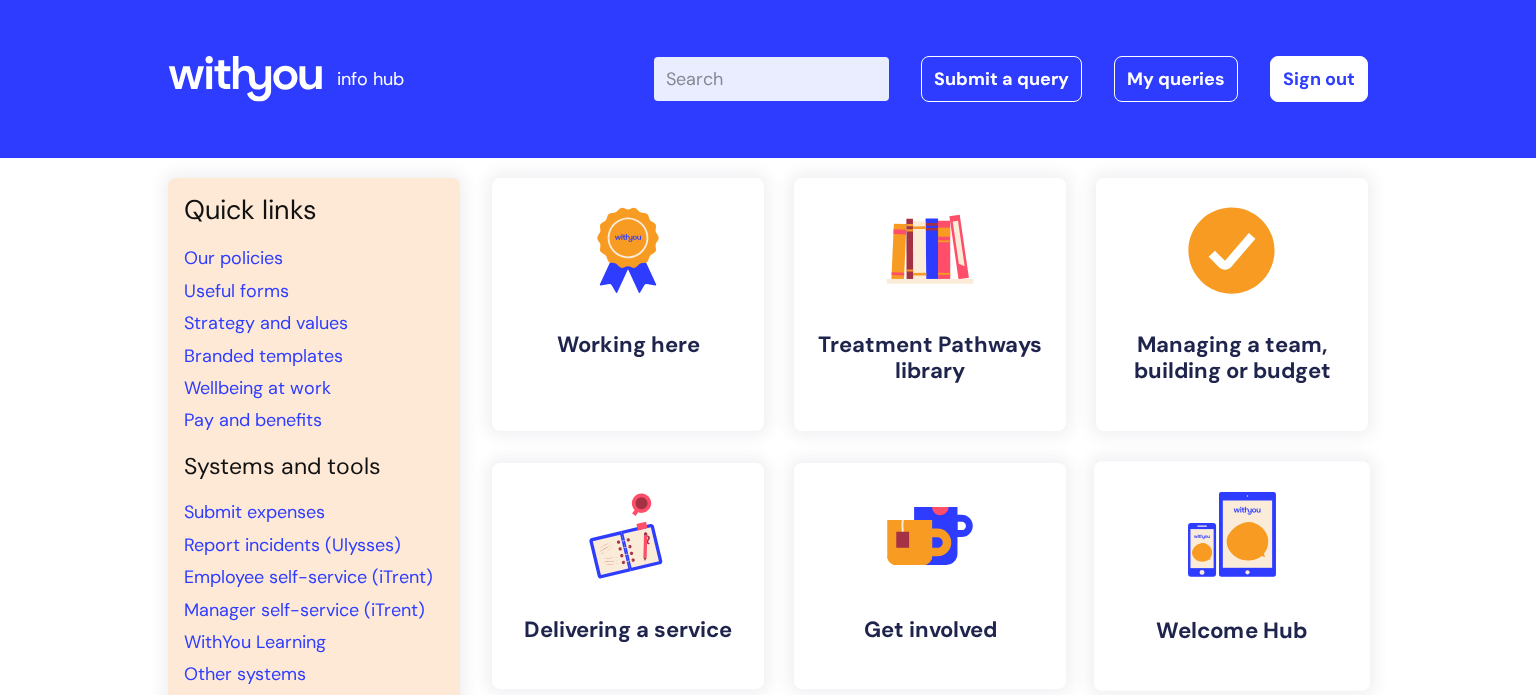click on ".cls-1{fill:#f89b22;}.cls-1,.cls-2,.cls-3{stroke-width:0px;}.cls-2{fill:#2d3cff;}.cls-3{fill:#fbebd9;}
Welcome Hub" at bounding box center [1232, 576] 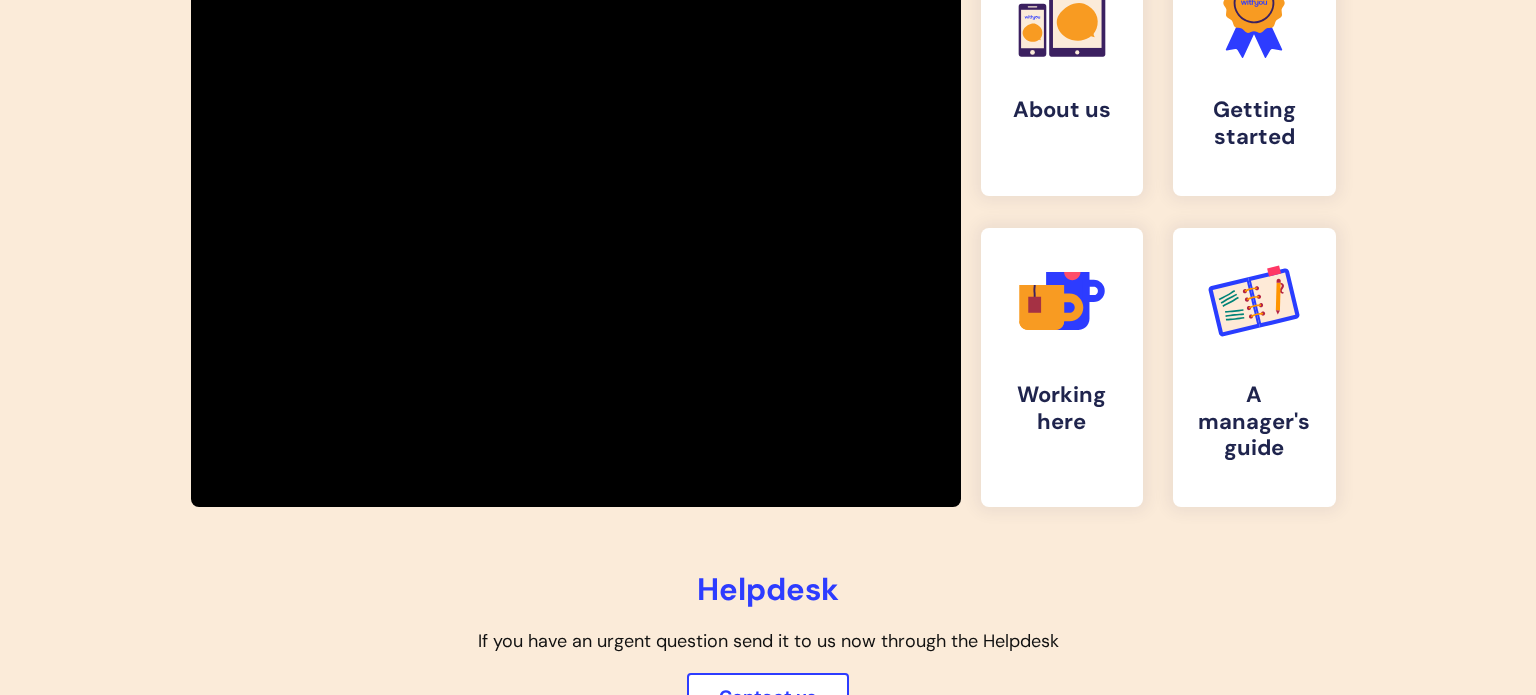 scroll, scrollTop: 440, scrollLeft: 0, axis: vertical 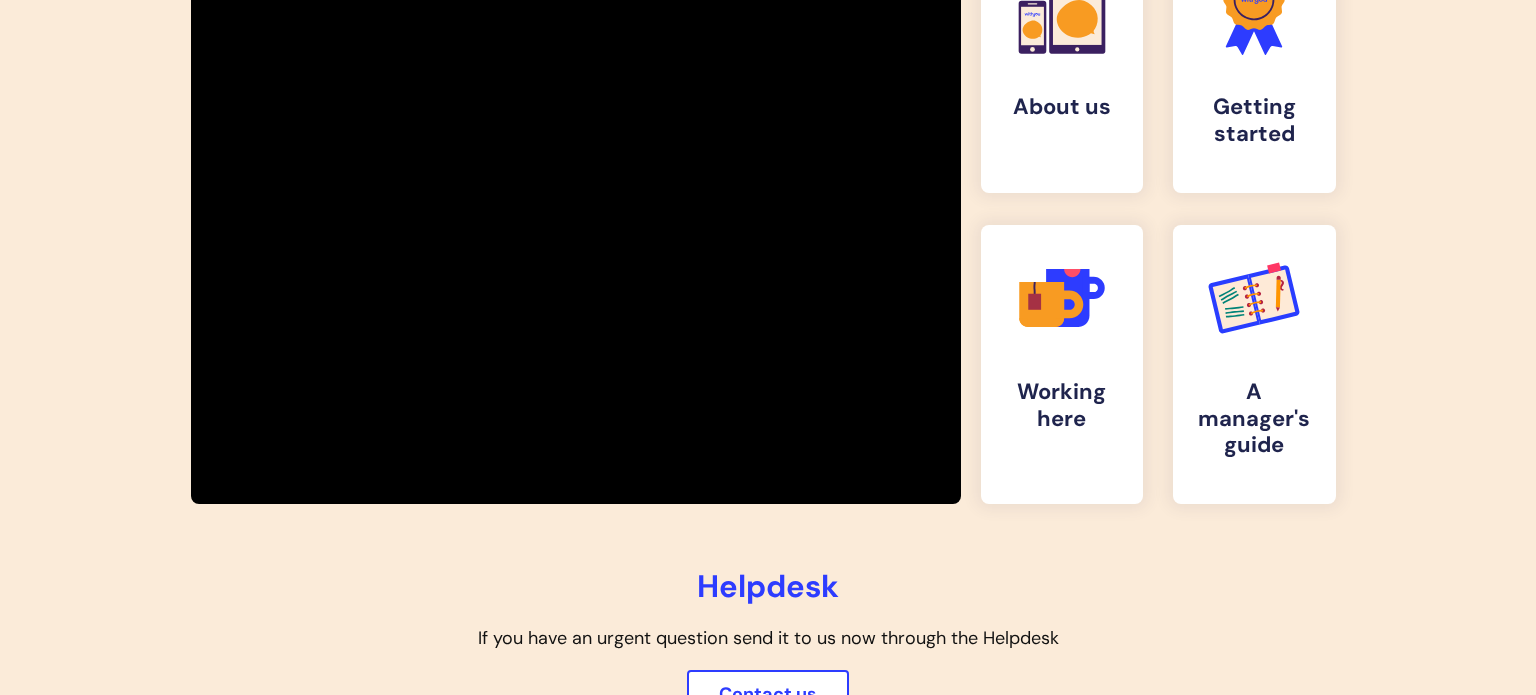 click on "Welcome Hub
.cls-1{fill:#f89b22;}.cls-1,.cls-2,.cls-3,.cls-4{stroke-width:0px;}.cls-2{fill:#2d3cff;}.cls-3{fill:#3b2060;}.cls-4{fill:#fbebd9;}
About us
.cls-1{fill:#f89b22;}.cls-1,.cls-2,.cls-3{stroke-width:0px;}.cls-2{fill:#2d3cff;}.cls-3{fill:#3b2060;}
Getting started
.cls-1{fill:#f89b22;}.cls-1,.cls-2,.cls-3,.cls-4,.cls-5{stroke-width:0px;}.cls-2{fill:#2d3cff;}.cls-3{fill:#3b2060;}.cls-4{fill:#a53144;}.cls-5{fill:#fe4e69;}
Working here" at bounding box center (768, 284) 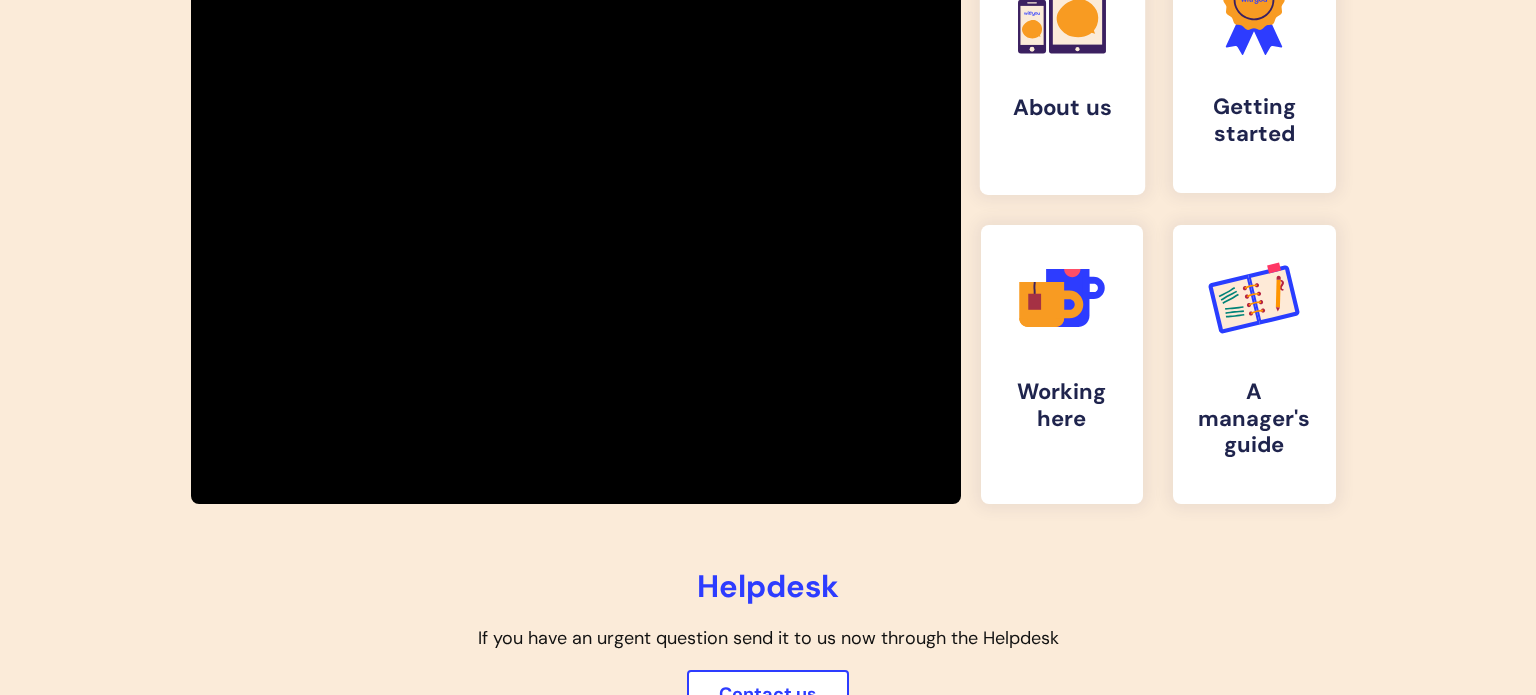 click on ".cls-1{fill:#f89b22;}.cls-1,.cls-2,.cls-3,.cls-4{stroke-width:0px;}.cls-2{fill:#2d3cff;}.cls-3{fill:#3b2060;}.cls-4{fill:#fbebd9;}
About us" at bounding box center [1061, 66] 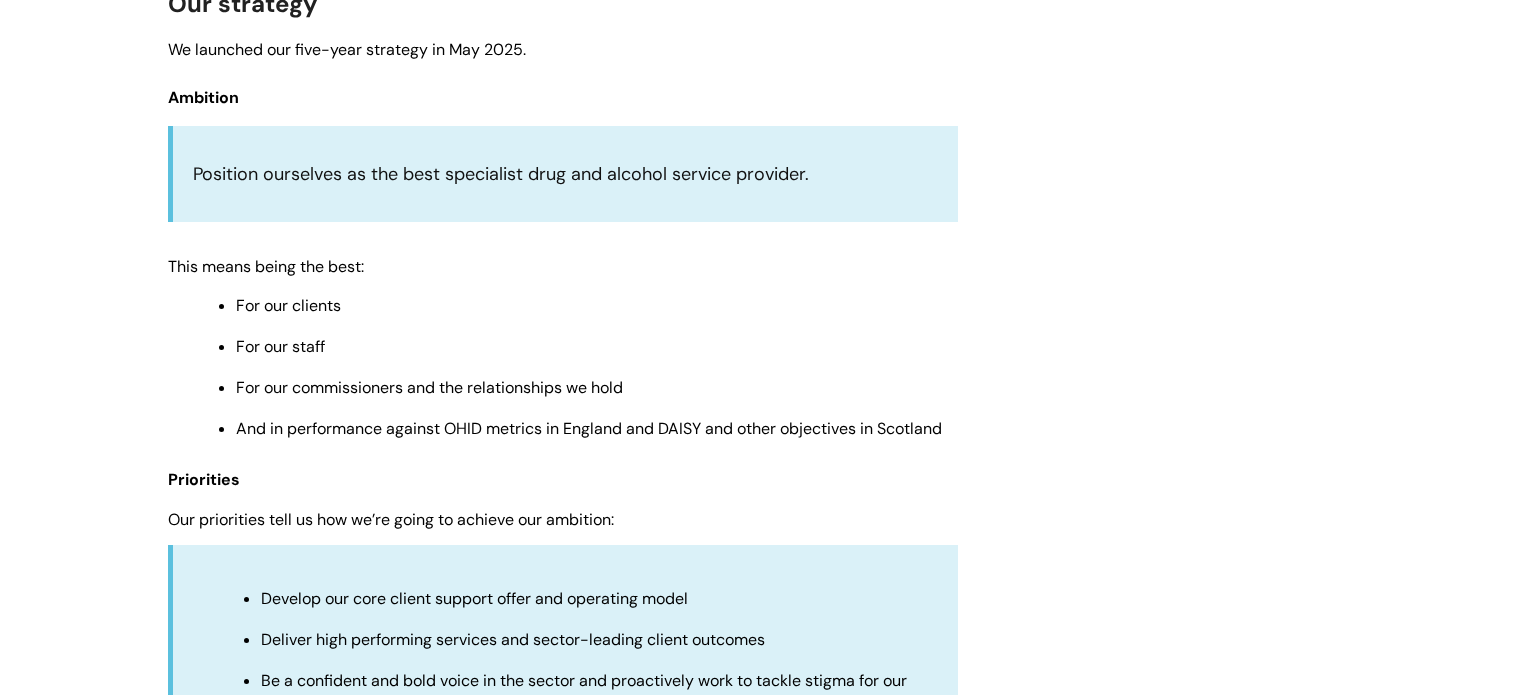 scroll, scrollTop: 3680, scrollLeft: 0, axis: vertical 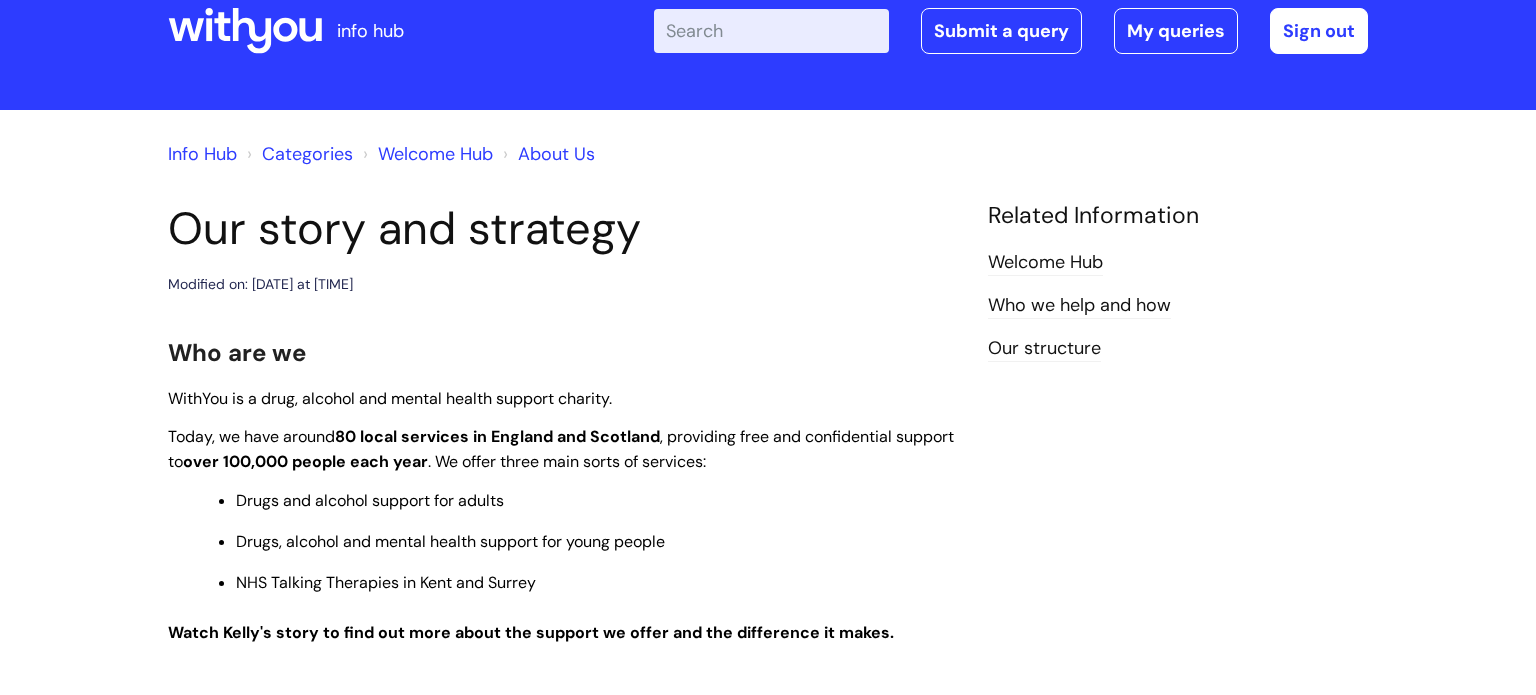 click on "Info Hub" at bounding box center [202, 154] 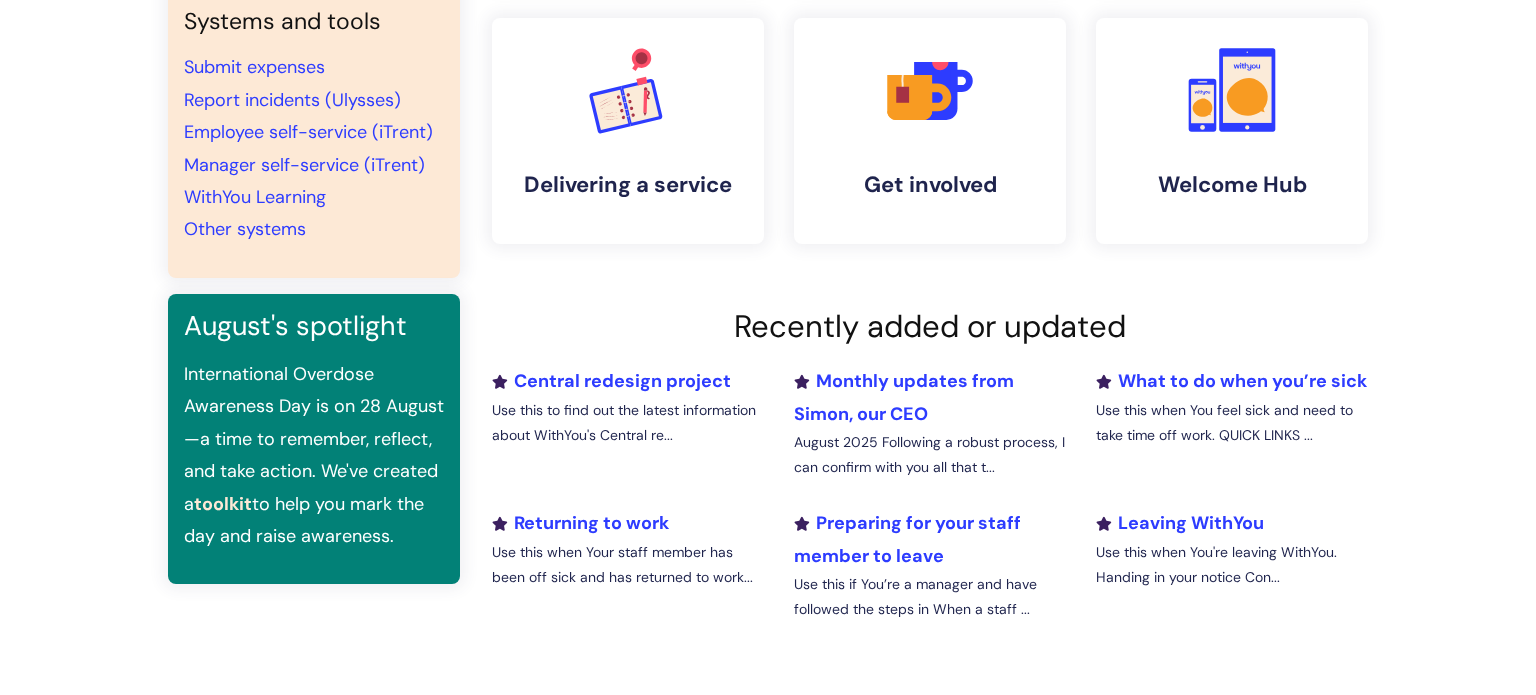 scroll, scrollTop: 440, scrollLeft: 0, axis: vertical 